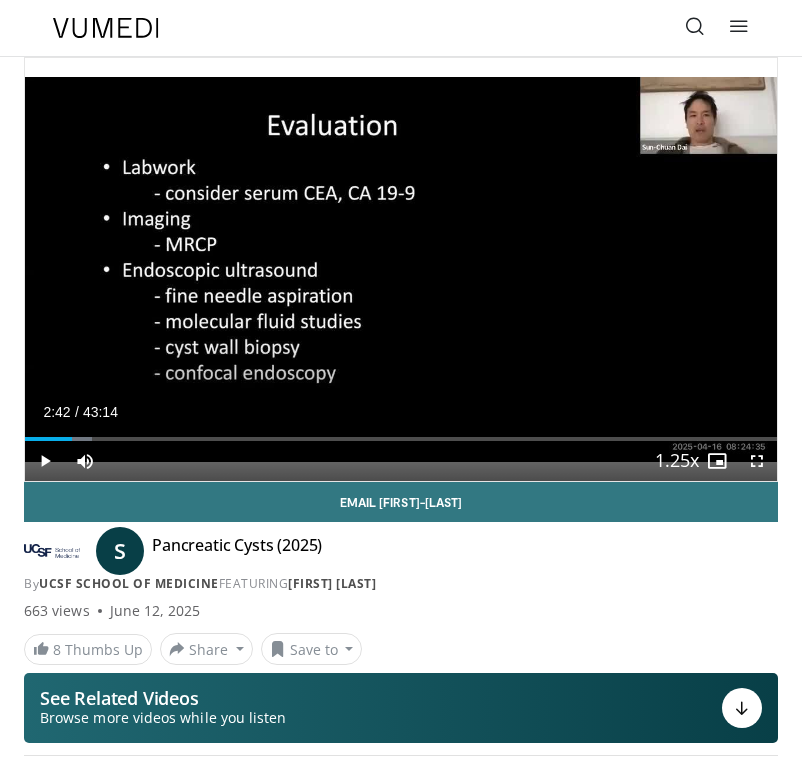 scroll, scrollTop: 0, scrollLeft: 0, axis: both 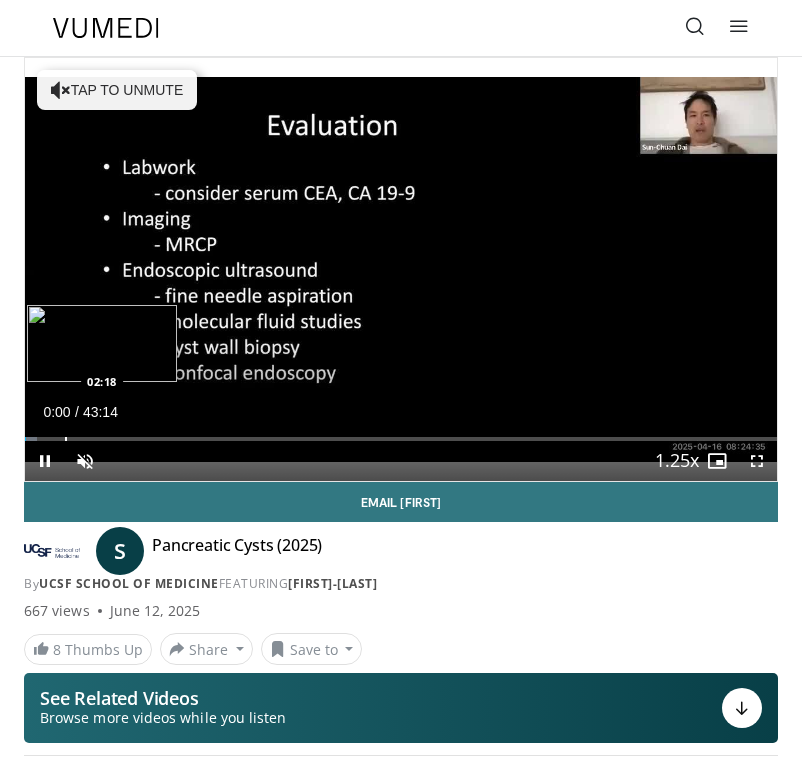 click on "Loaded :  1.54% 00:00 02:18" at bounding box center [401, 431] 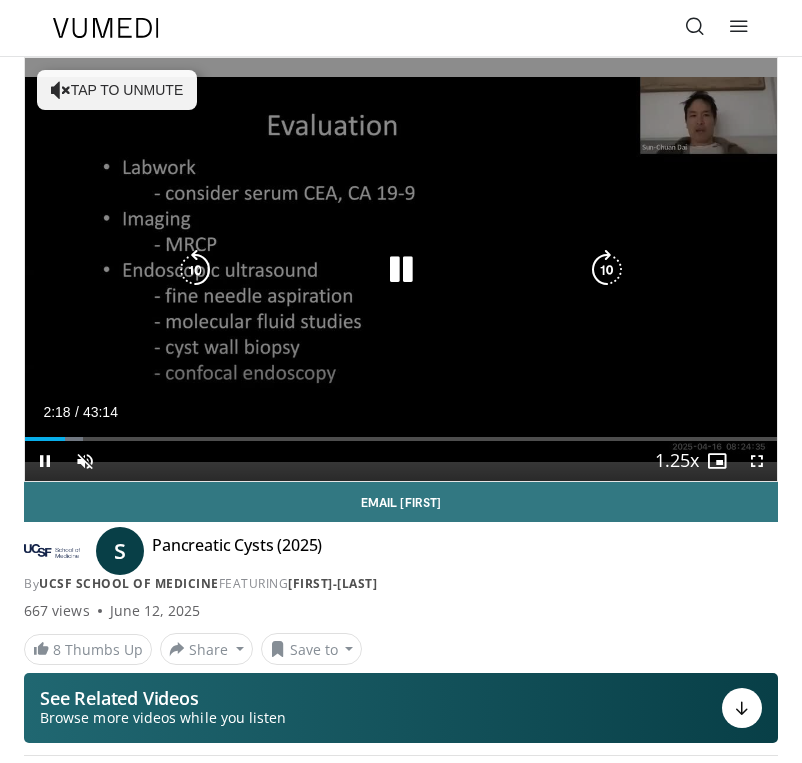 click on "Tap to unmute" at bounding box center [117, 90] 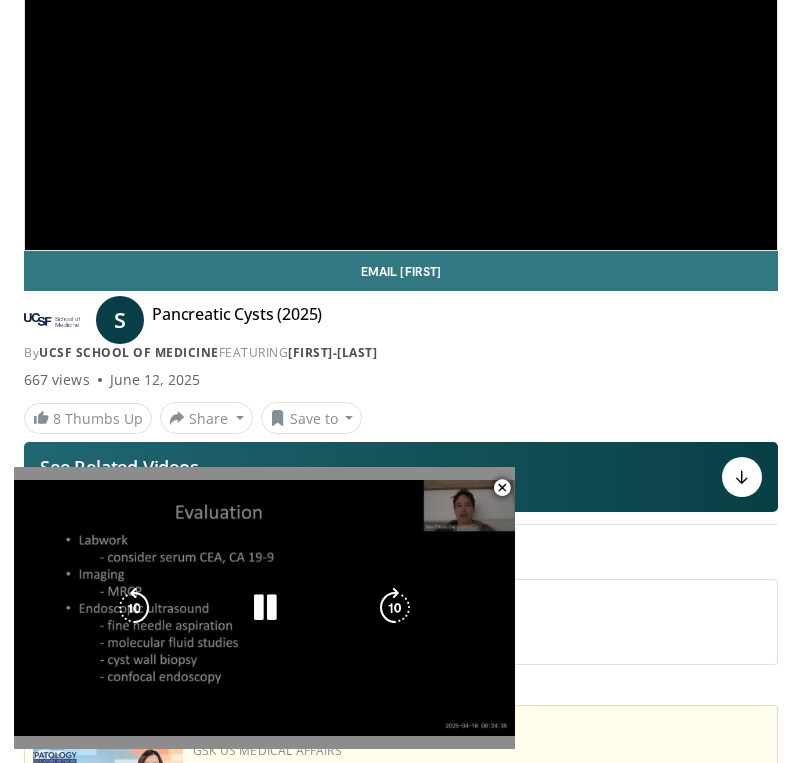 scroll, scrollTop: 0, scrollLeft: 0, axis: both 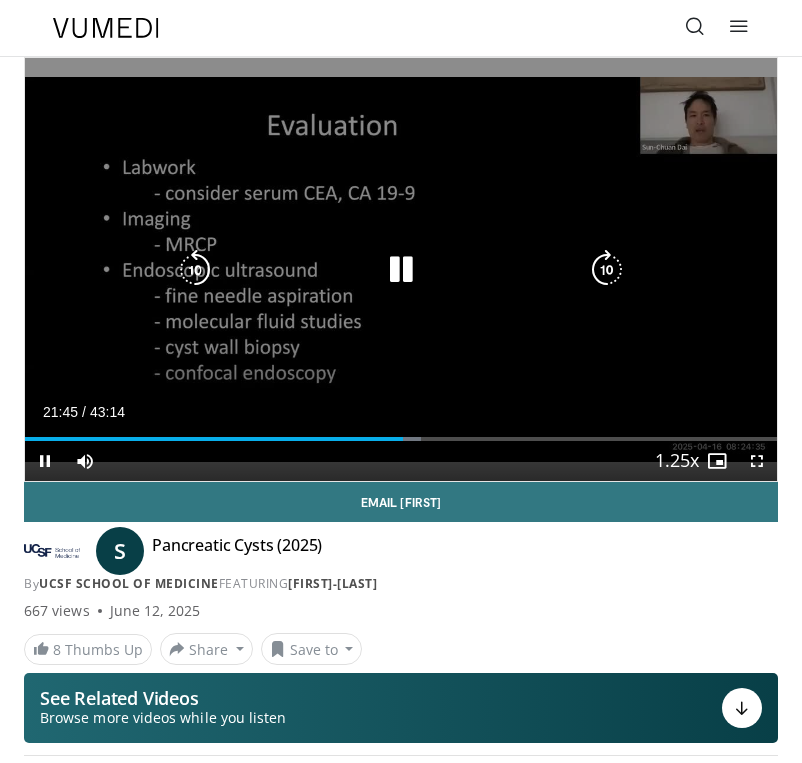 click at bounding box center [401, 270] 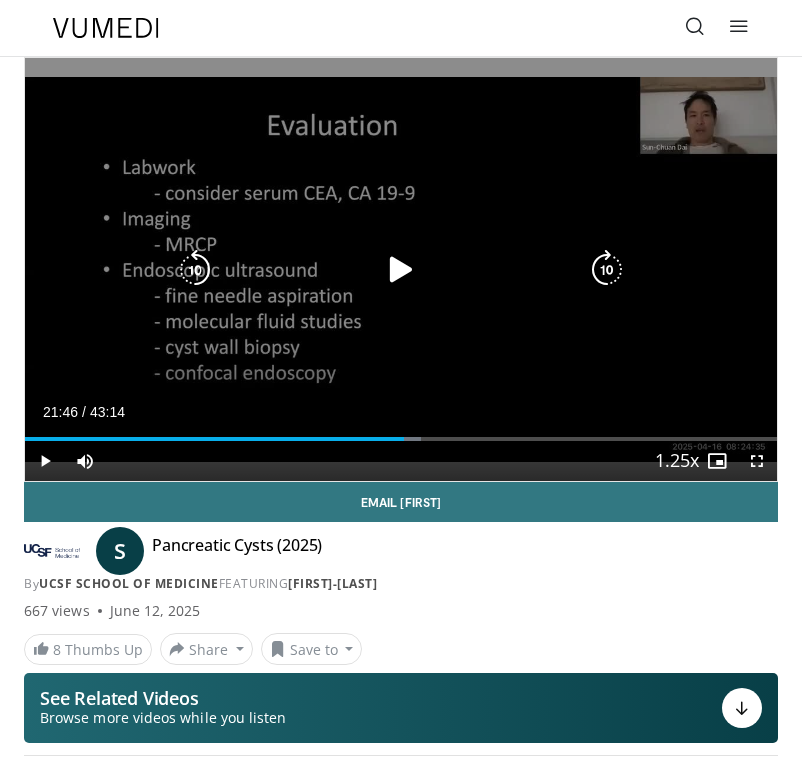 click on "10 seconds
Tap to unmute" at bounding box center [401, 269] 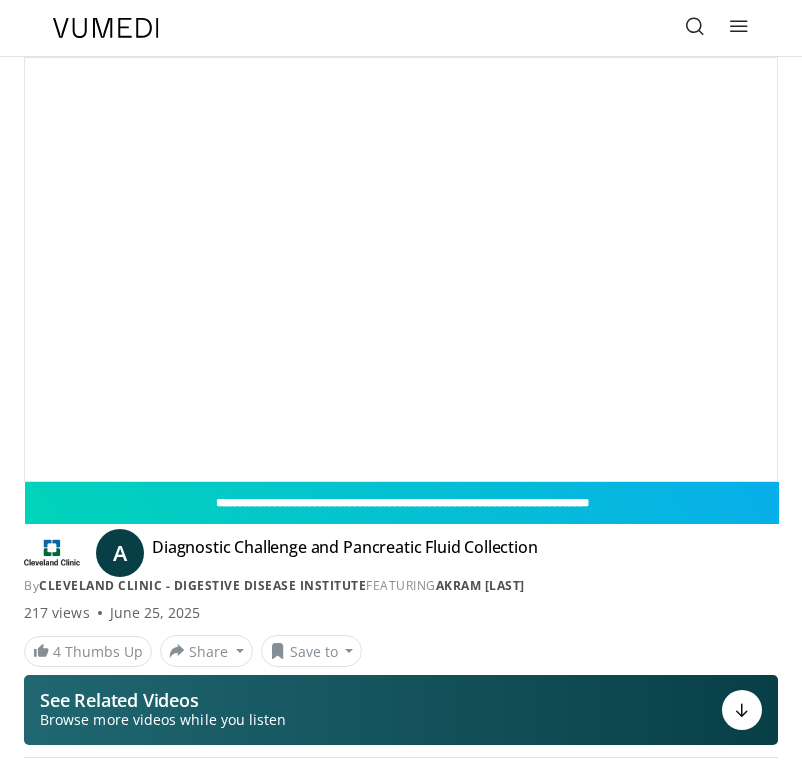scroll, scrollTop: 0, scrollLeft: 0, axis: both 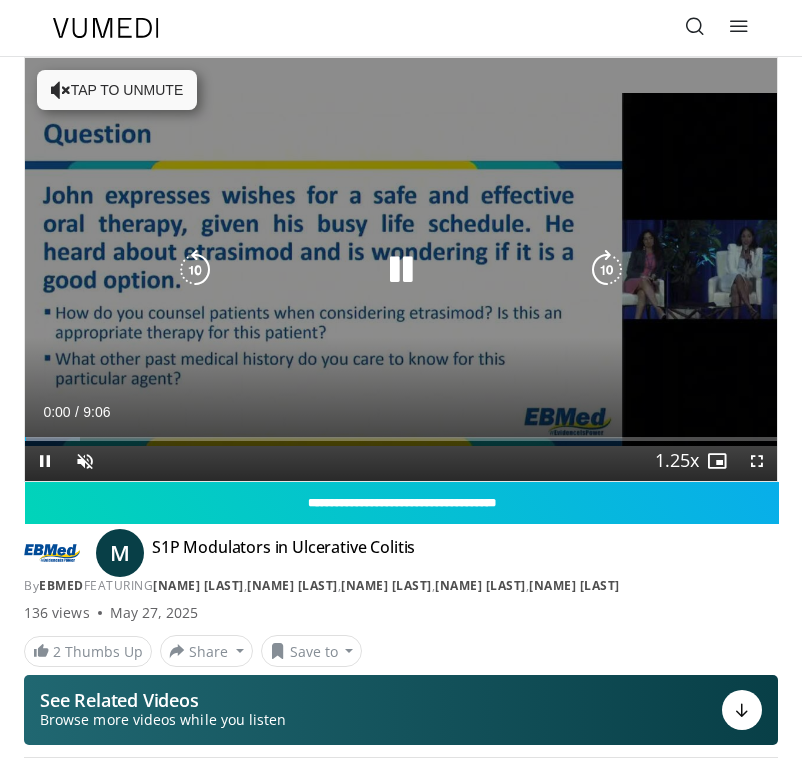 click on "Tap to unmute" at bounding box center [117, 90] 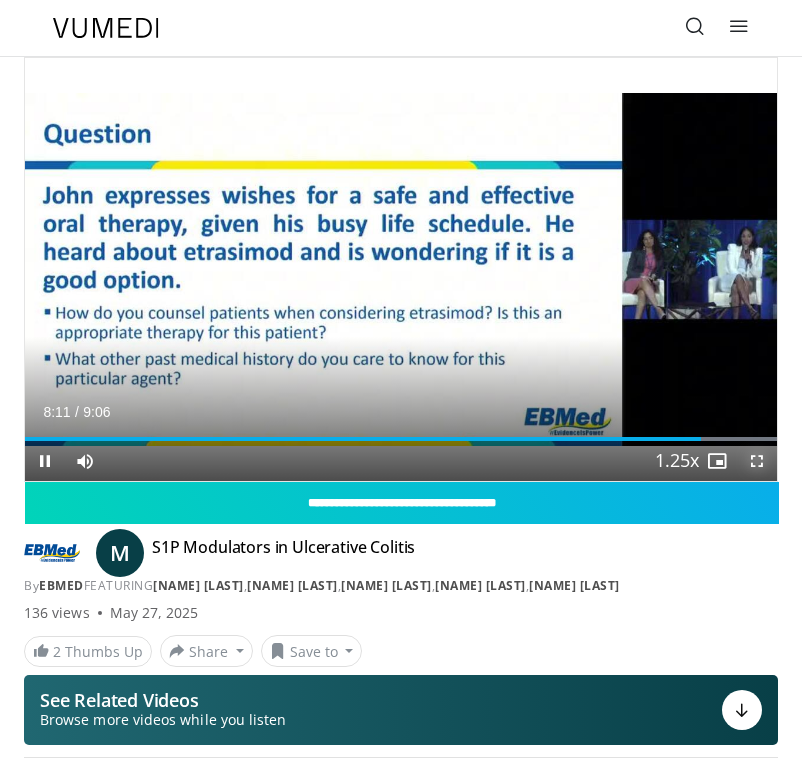click at bounding box center (757, 461) 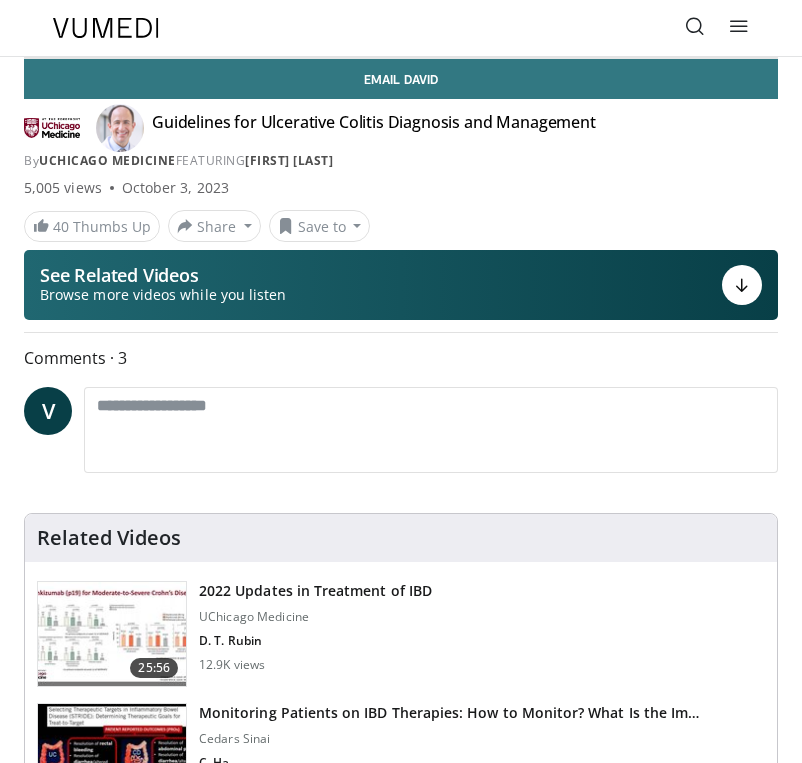 scroll, scrollTop: 0, scrollLeft: 0, axis: both 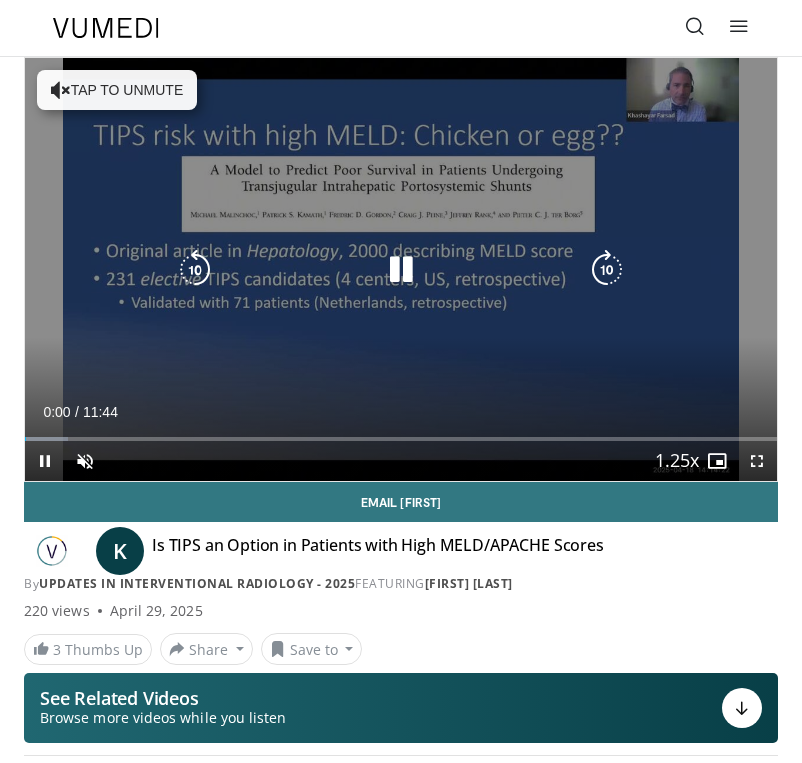 click on "Tap to unmute" at bounding box center [117, 90] 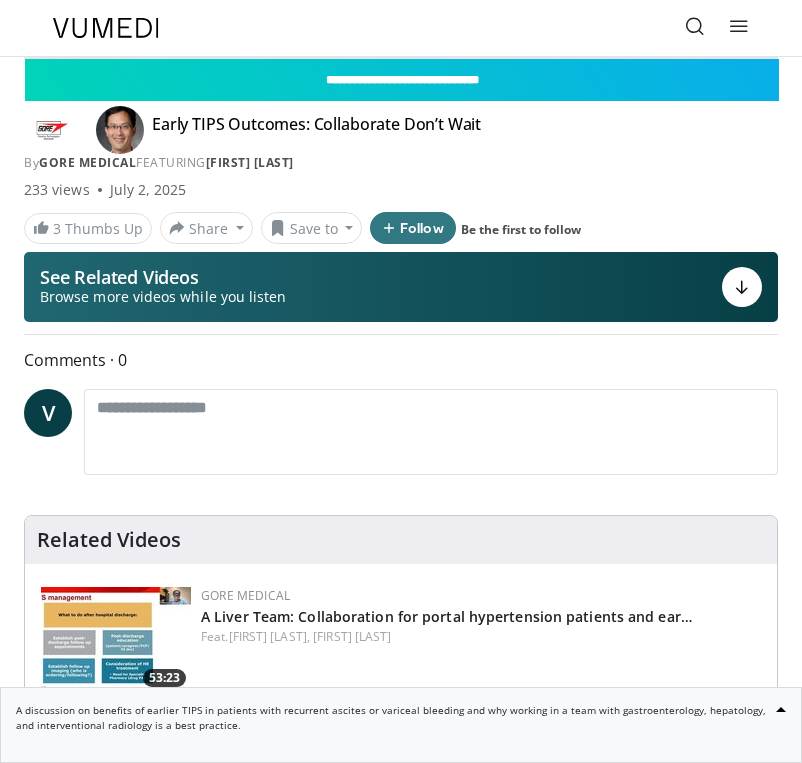scroll, scrollTop: 0, scrollLeft: 0, axis: both 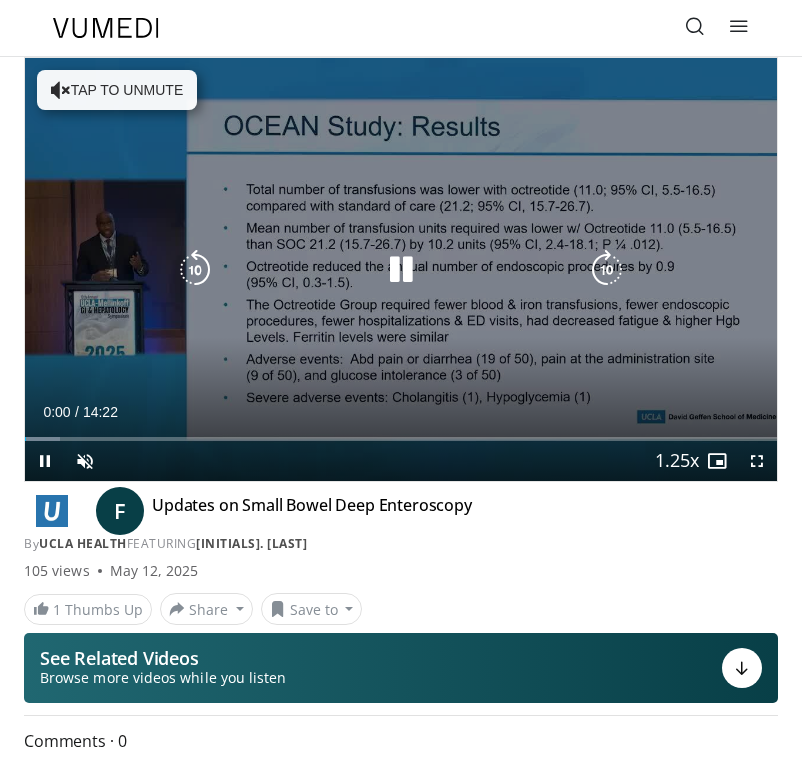 click on "Tap to unmute" at bounding box center (117, 90) 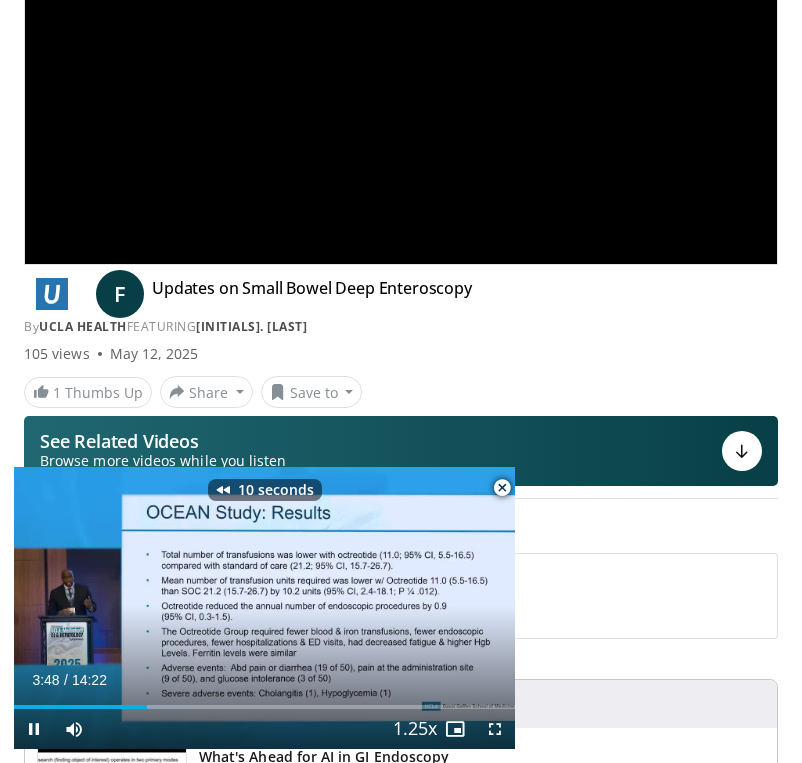 scroll, scrollTop: 0, scrollLeft: 0, axis: both 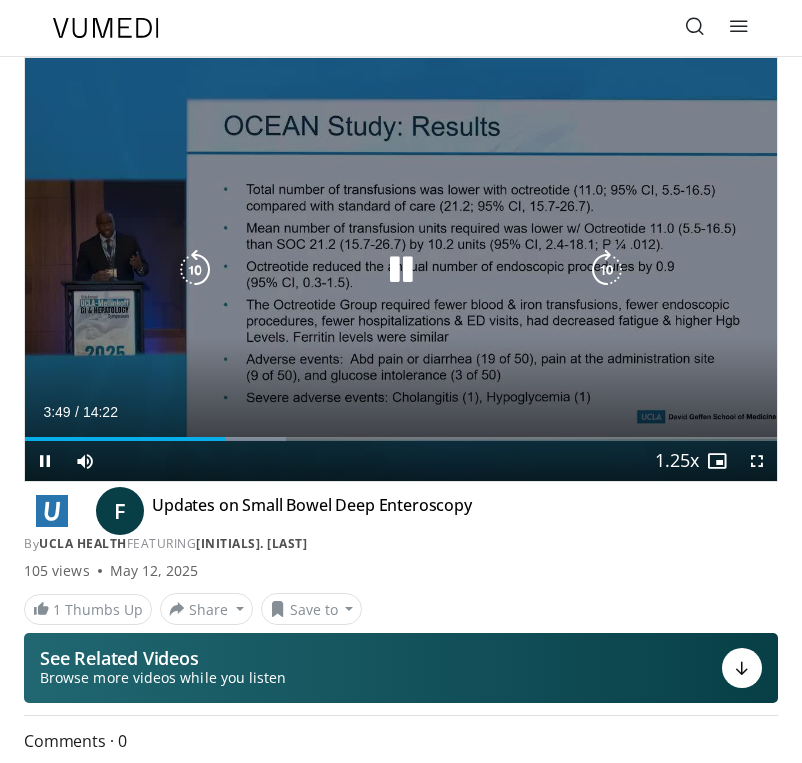click at bounding box center [401, 270] 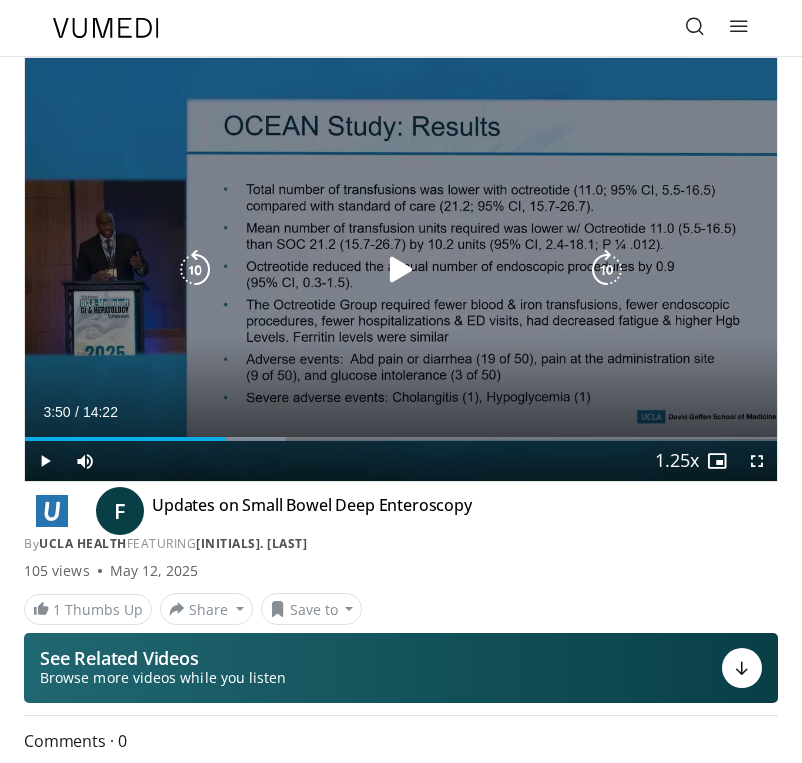 click at bounding box center (401, 270) 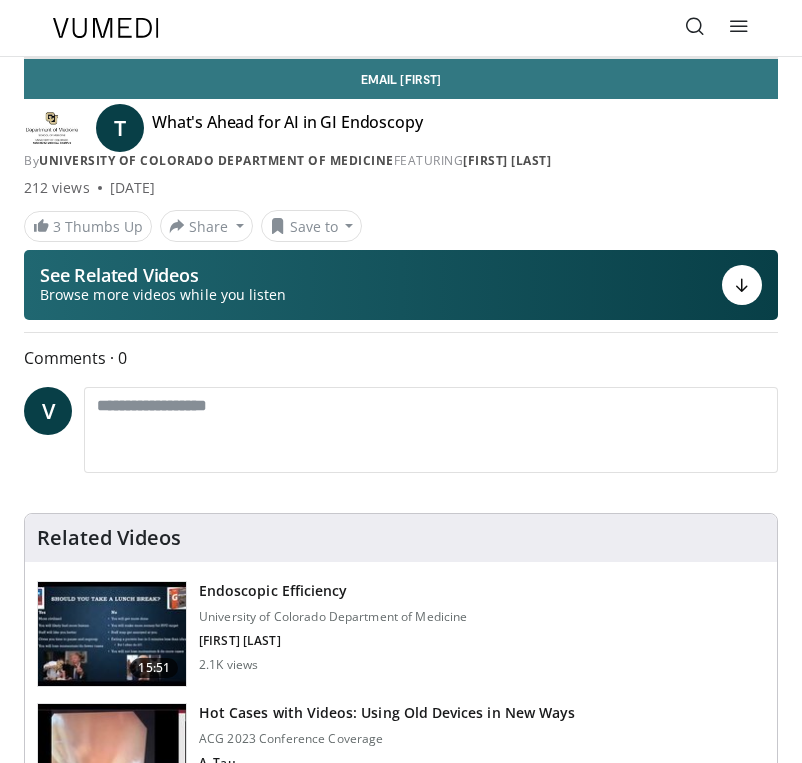 scroll, scrollTop: 0, scrollLeft: 0, axis: both 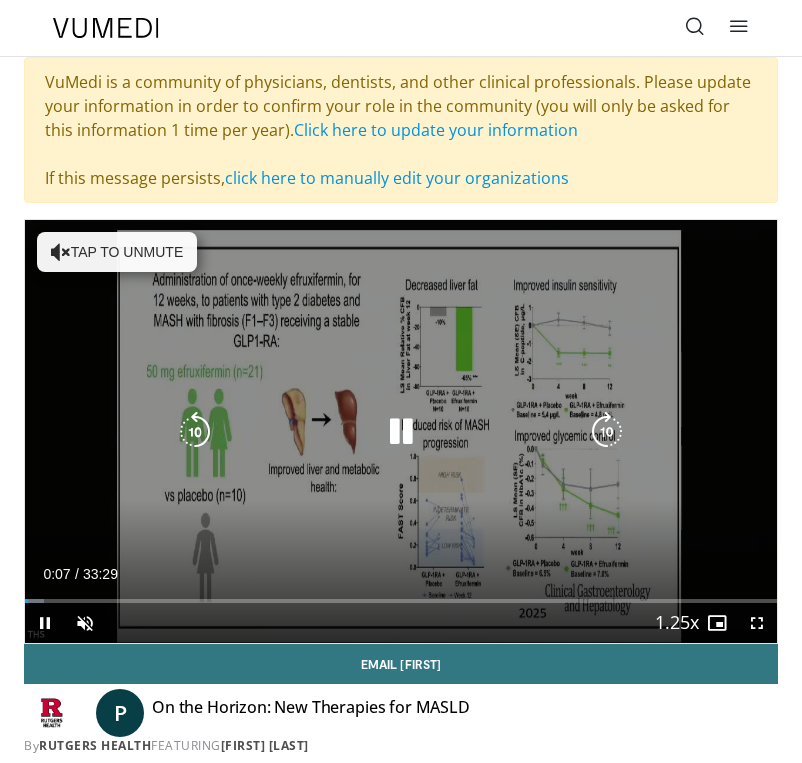 click on "Tap to unmute" at bounding box center (117, 252) 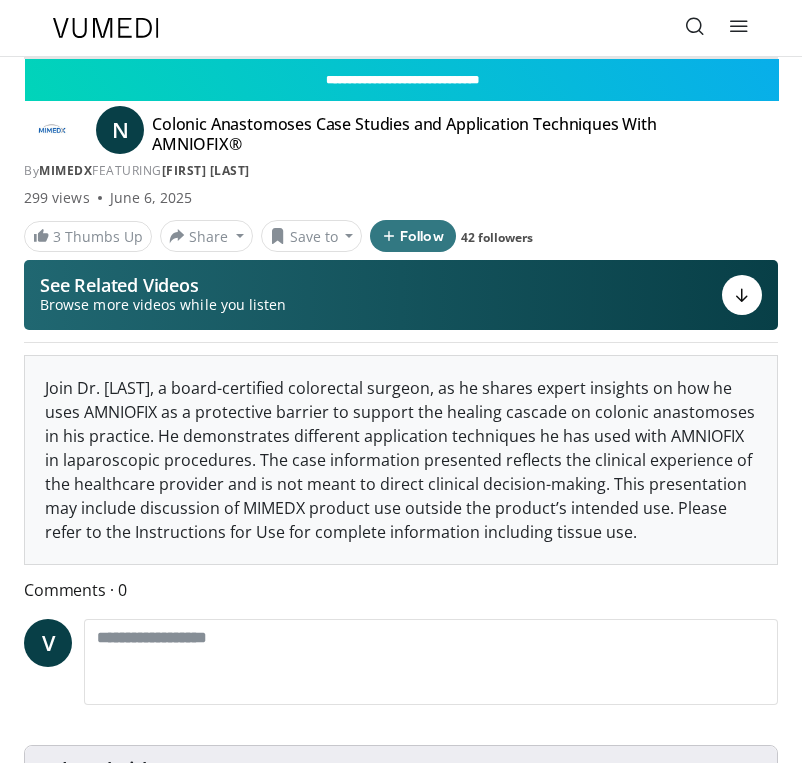 scroll, scrollTop: 0, scrollLeft: 0, axis: both 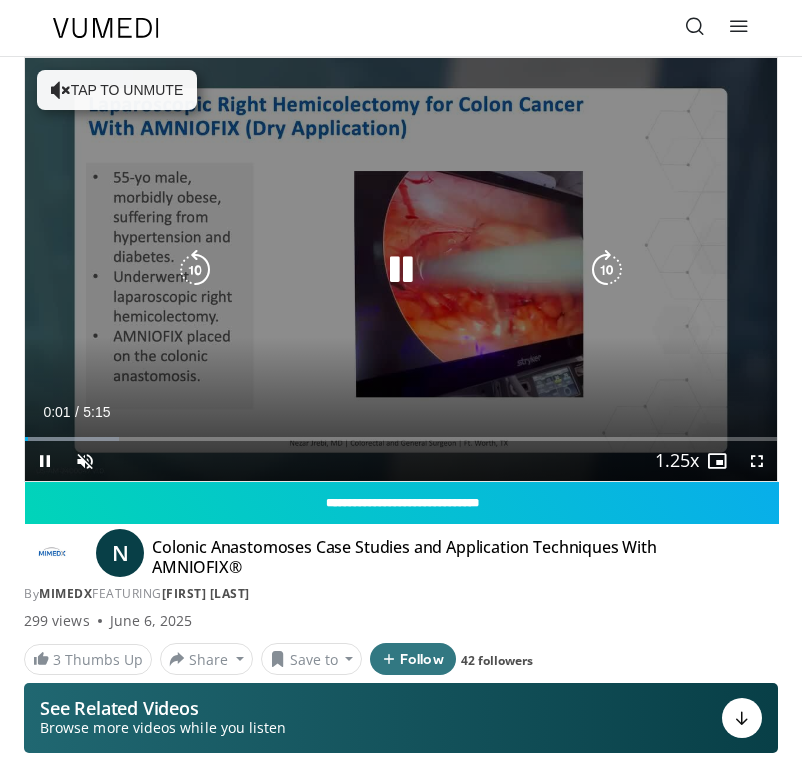 click on "Tap to unmute" at bounding box center [117, 90] 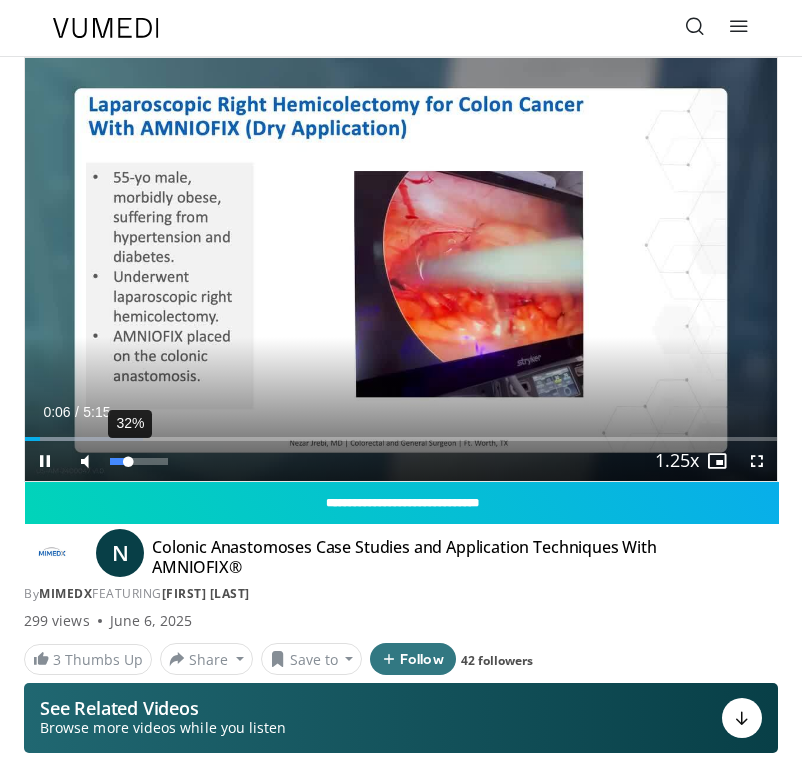 click on "32%" at bounding box center [139, 461] 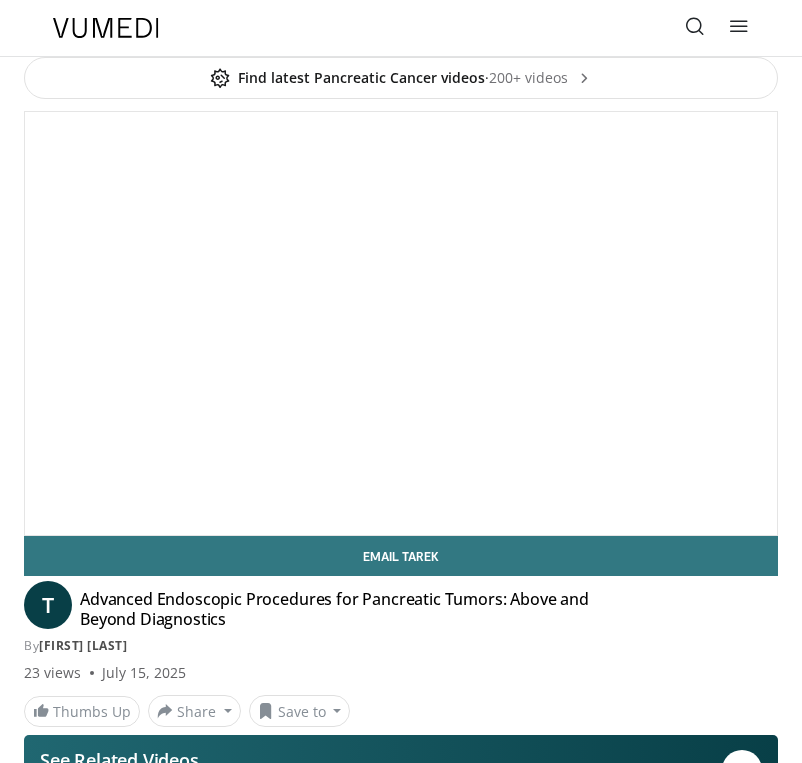 scroll, scrollTop: 0, scrollLeft: 0, axis: both 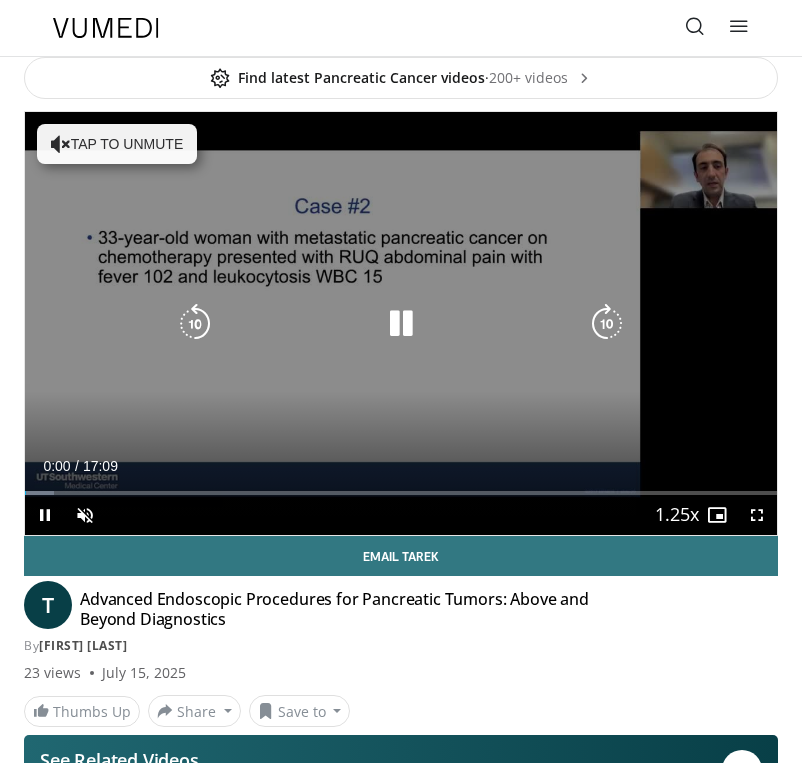 click on "Tap to unmute" at bounding box center (117, 144) 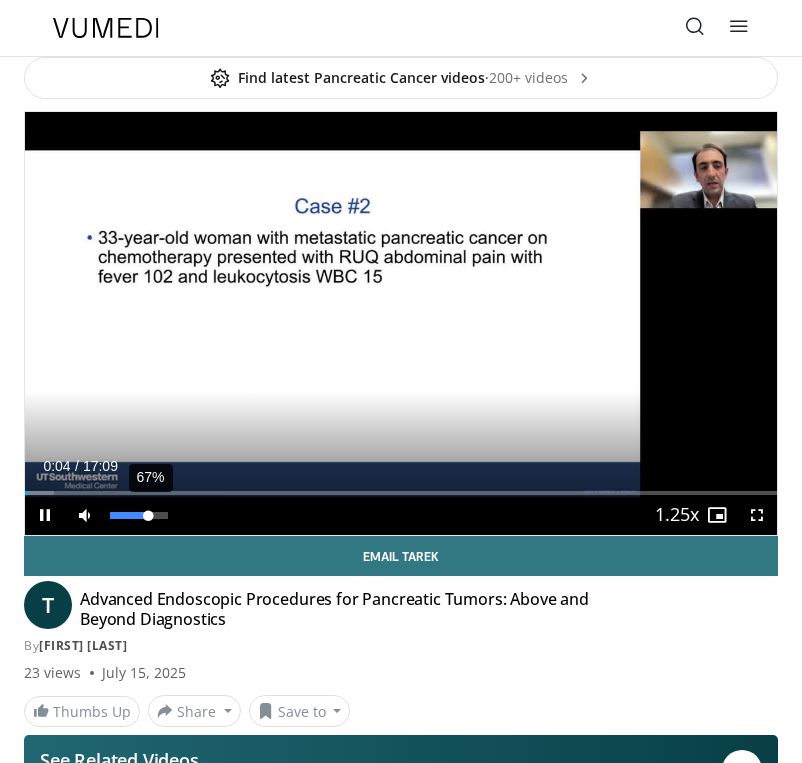 drag, startPoint x: 134, startPoint y: 508, endPoint x: 148, endPoint y: 508, distance: 14 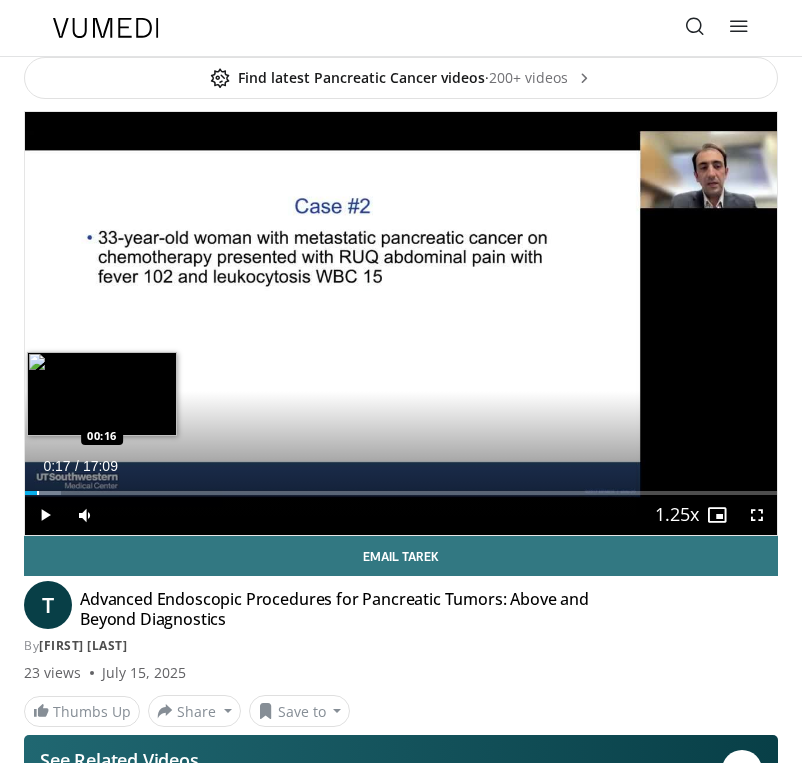 click at bounding box center [38, 493] 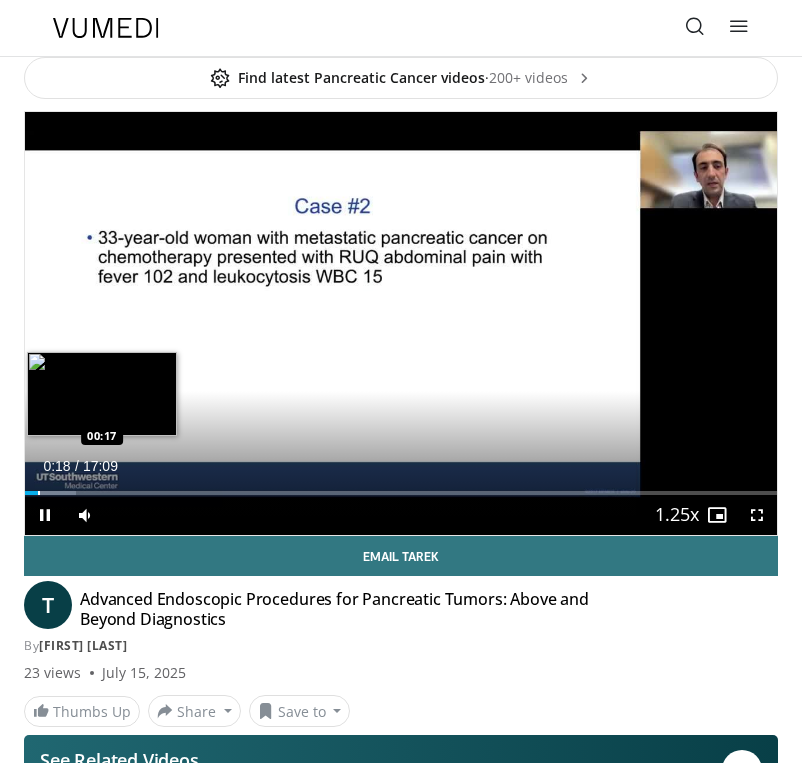 click at bounding box center (39, 493) 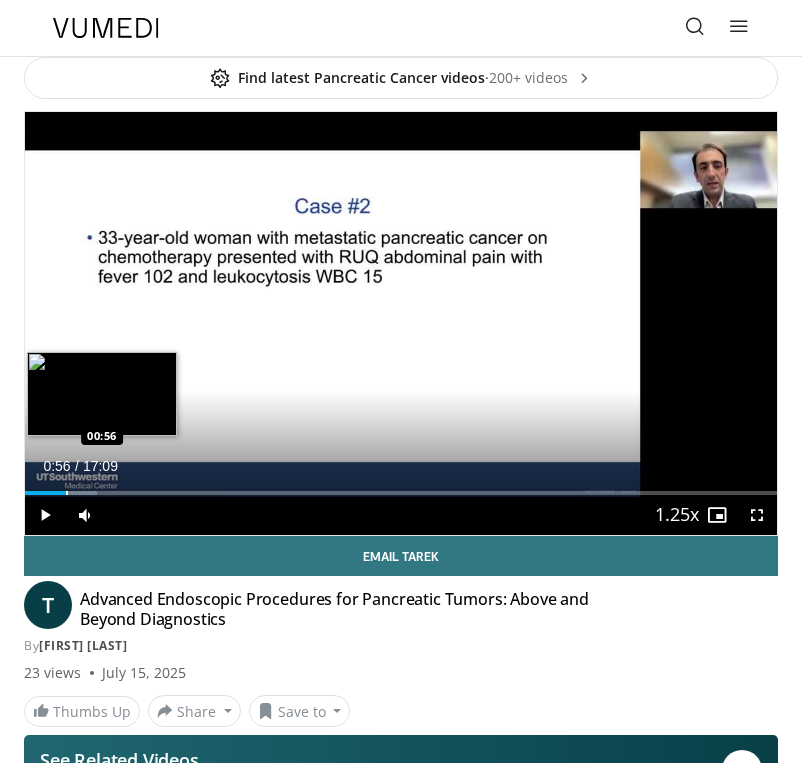 click at bounding box center (67, 493) 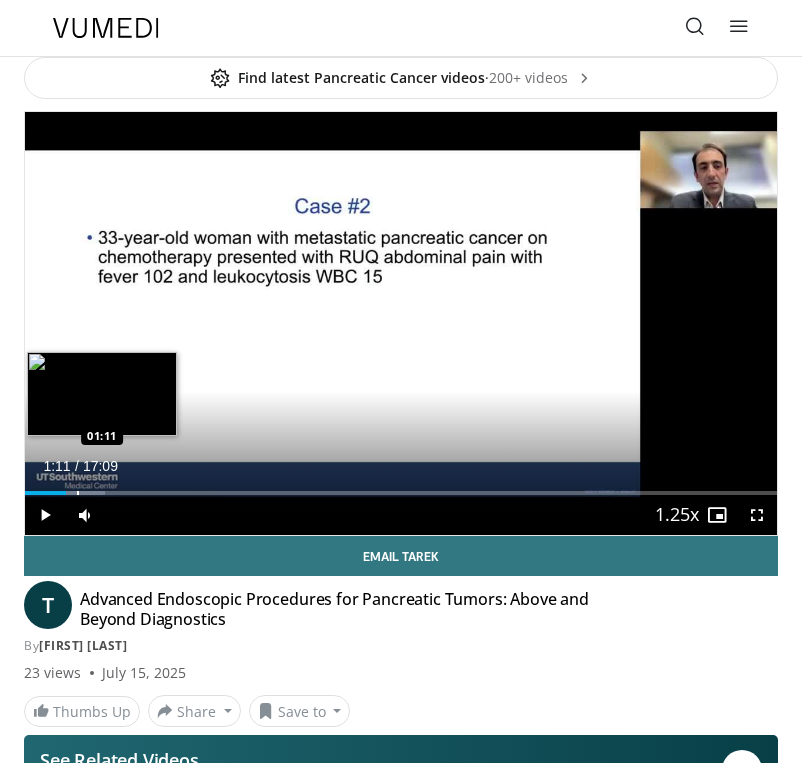 click at bounding box center [78, 493] 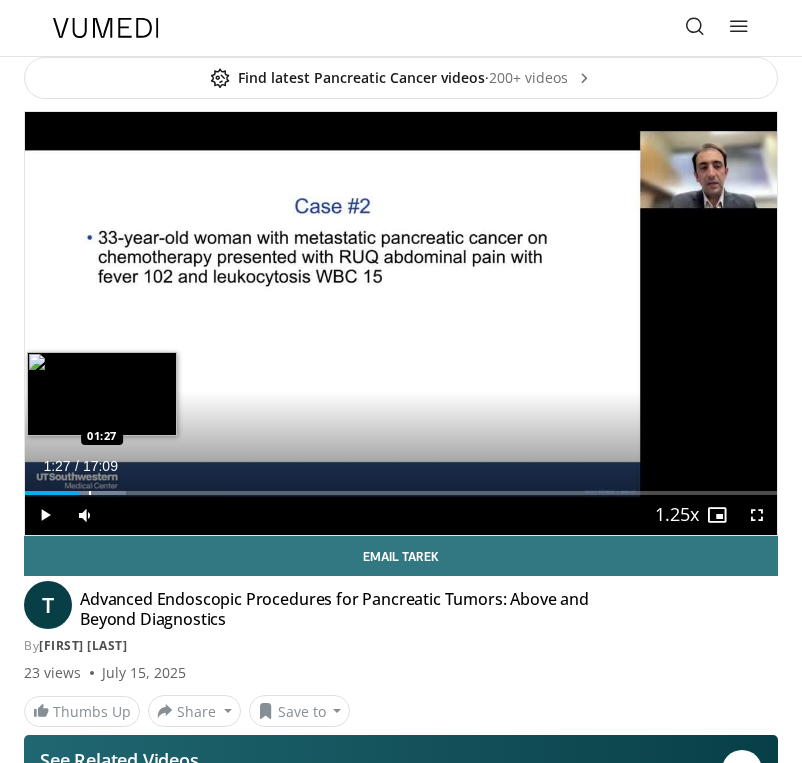 click at bounding box center [90, 493] 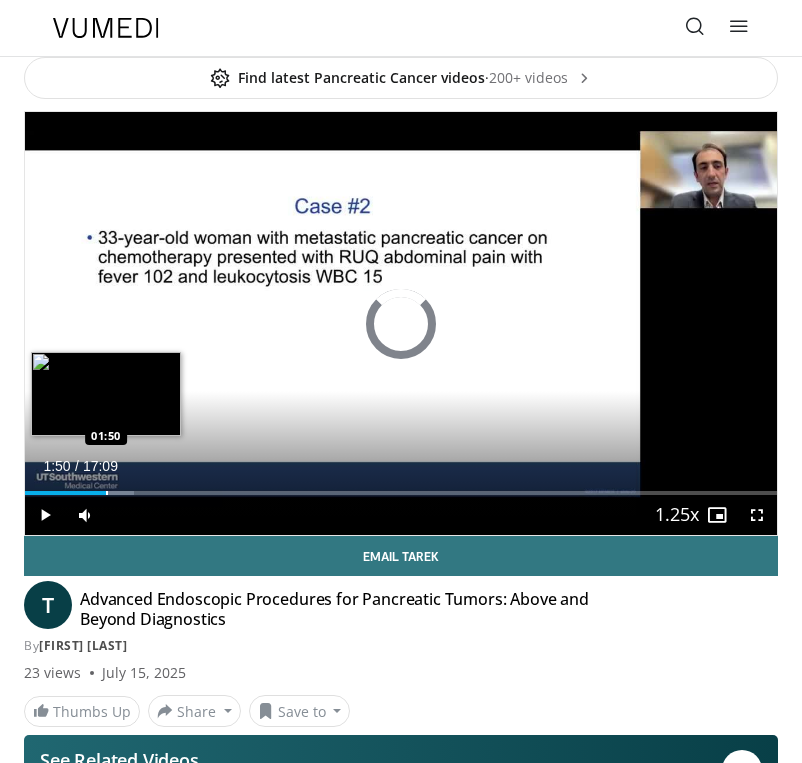 click at bounding box center (107, 493) 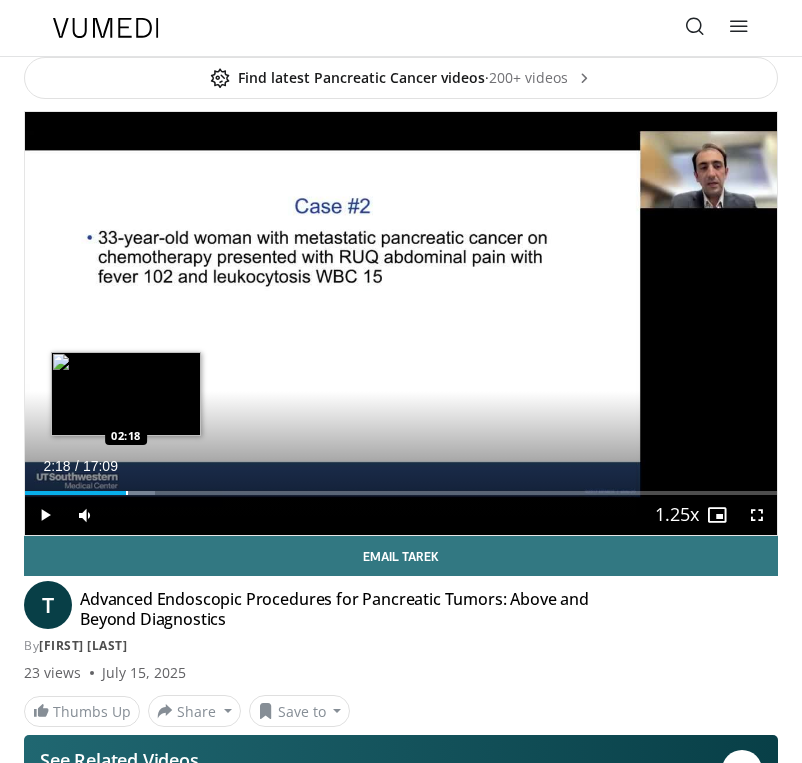 click on "Loaded :  17.34% 01:55 02:18" at bounding box center [401, 485] 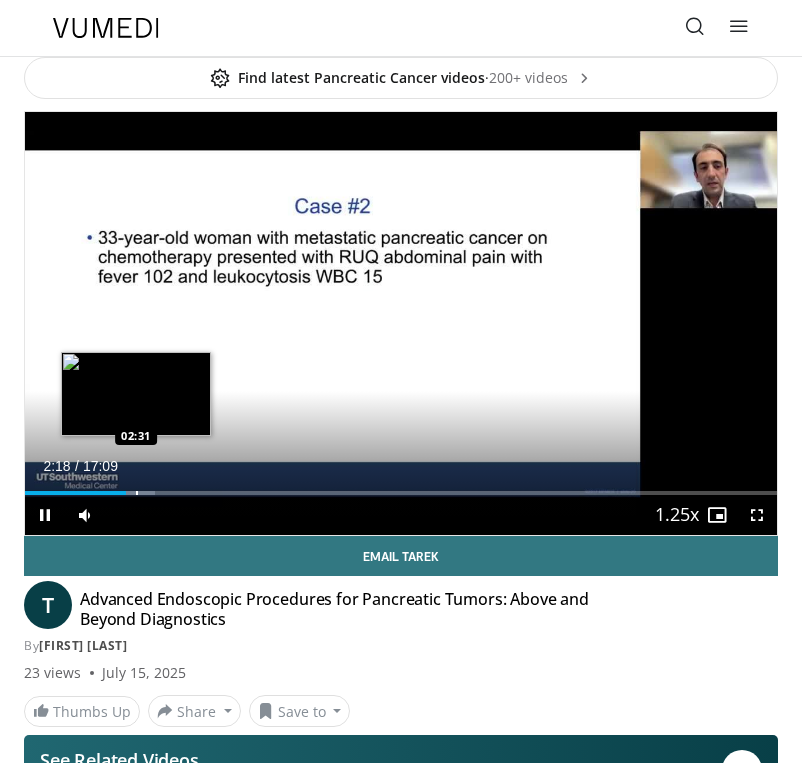 click at bounding box center (137, 493) 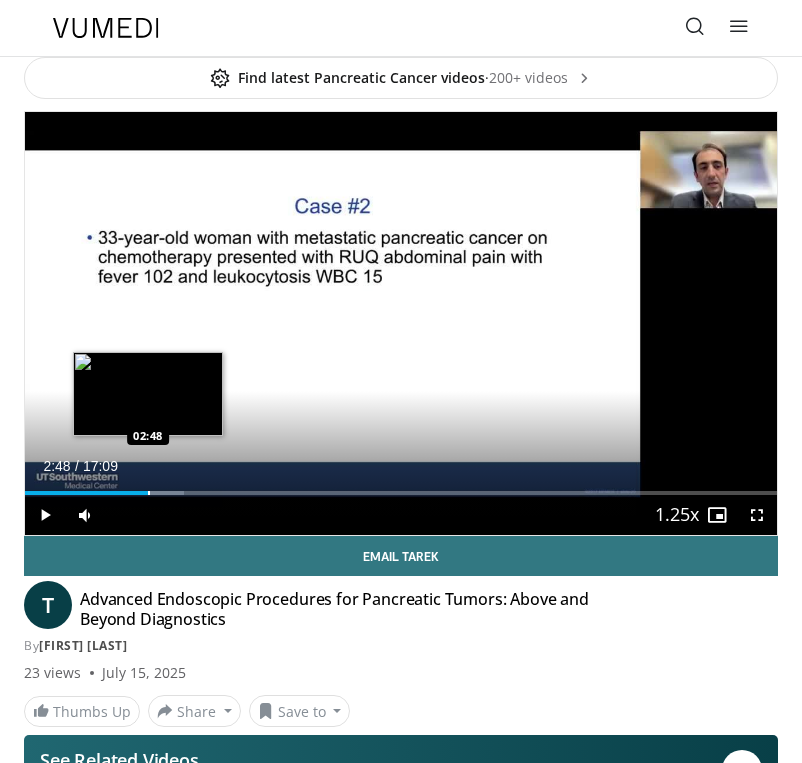 click at bounding box center [149, 493] 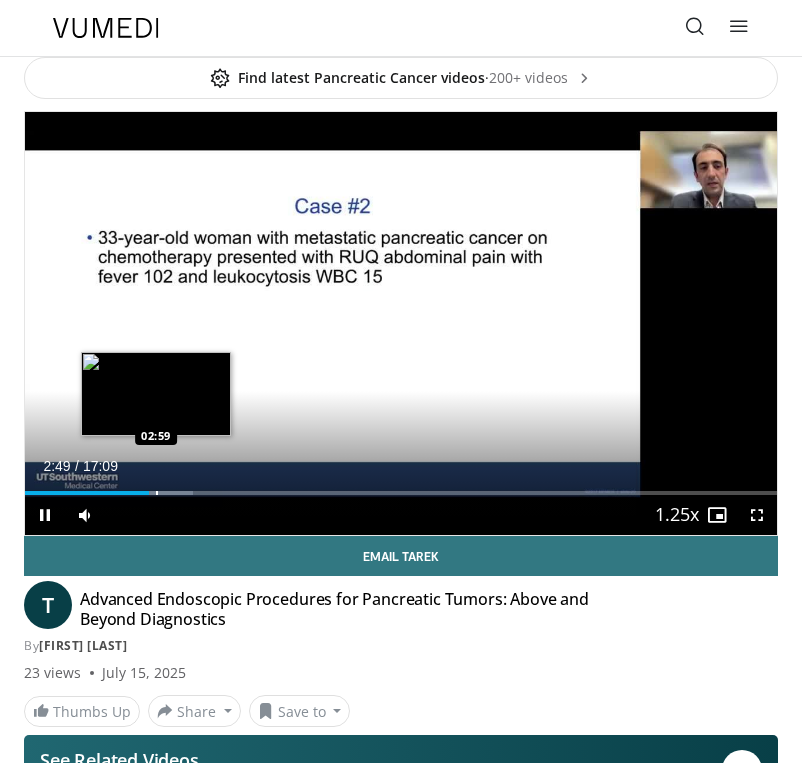 click at bounding box center (157, 493) 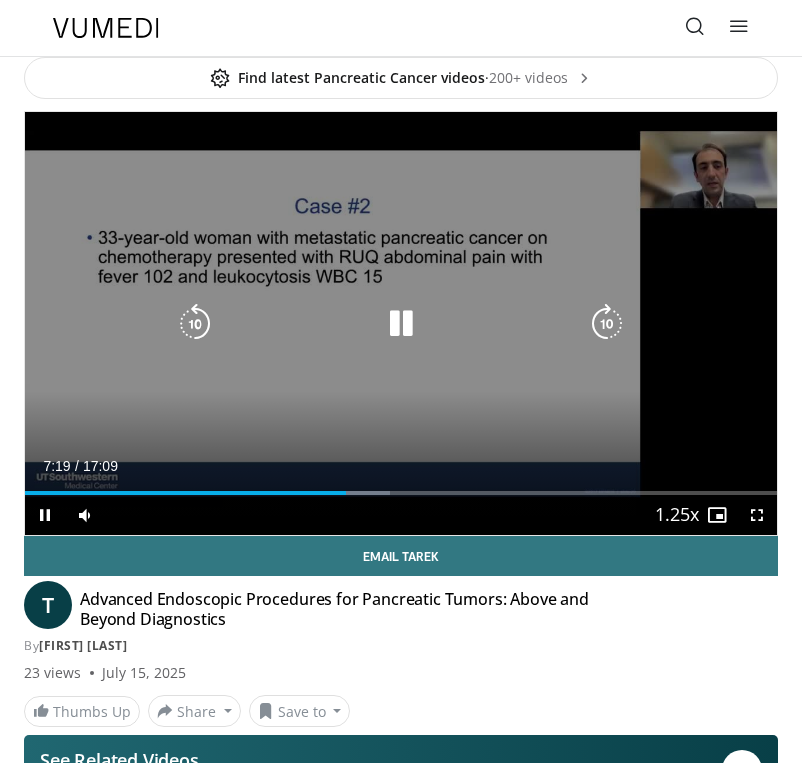 click on "10 seconds
Tap to unmute" at bounding box center [401, 323] 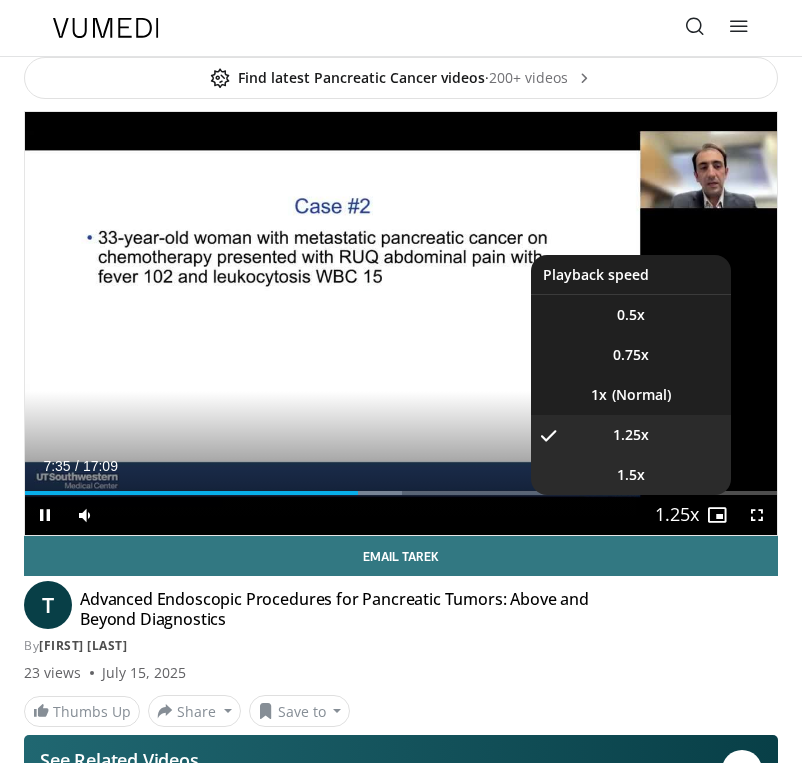 click on "1.5x" at bounding box center (631, 475) 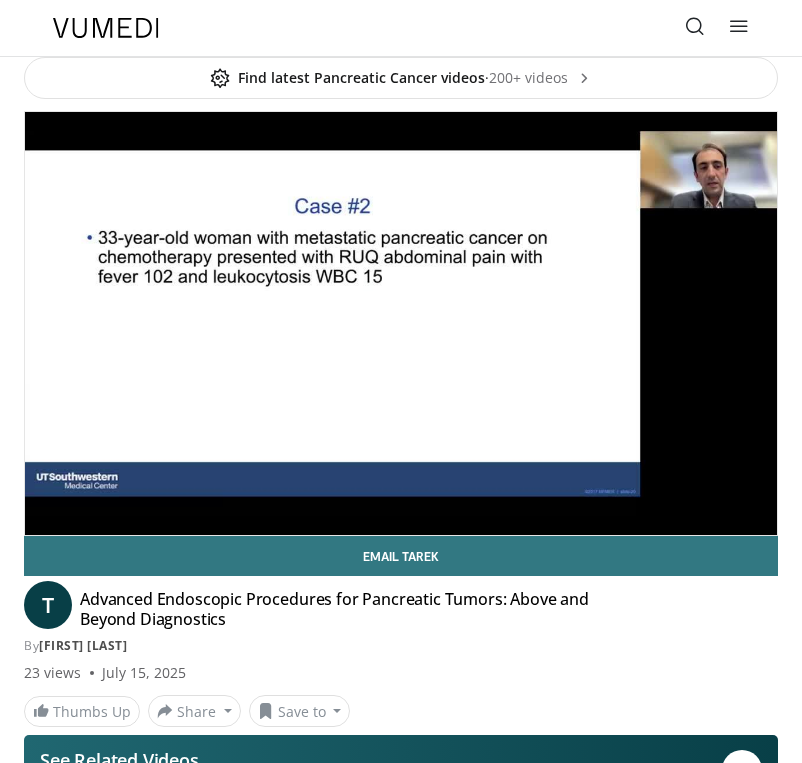 type 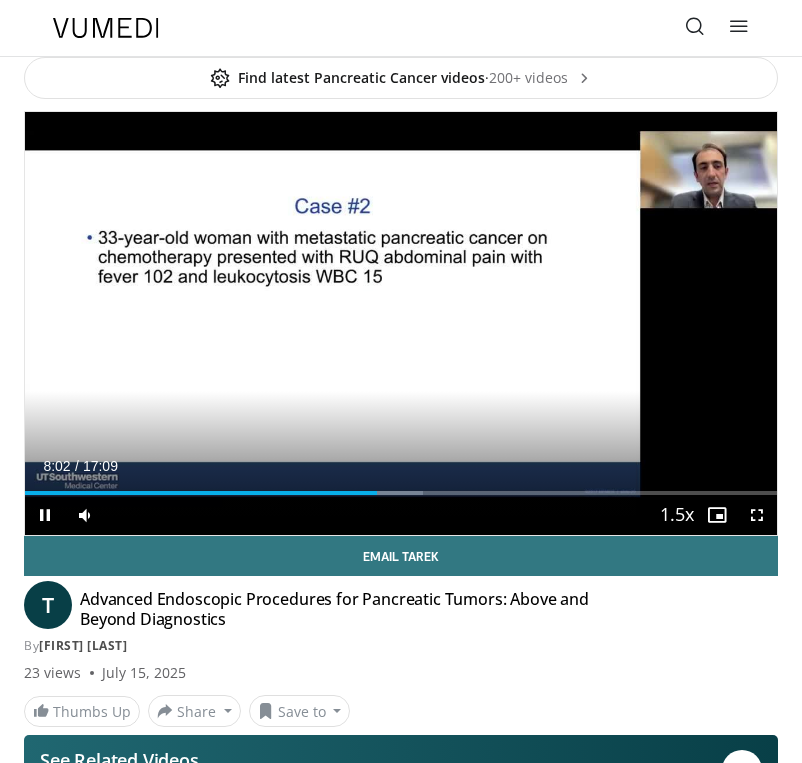 click on "Current Time  8:02 / Duration  17:09" at bounding box center (401, 466) 